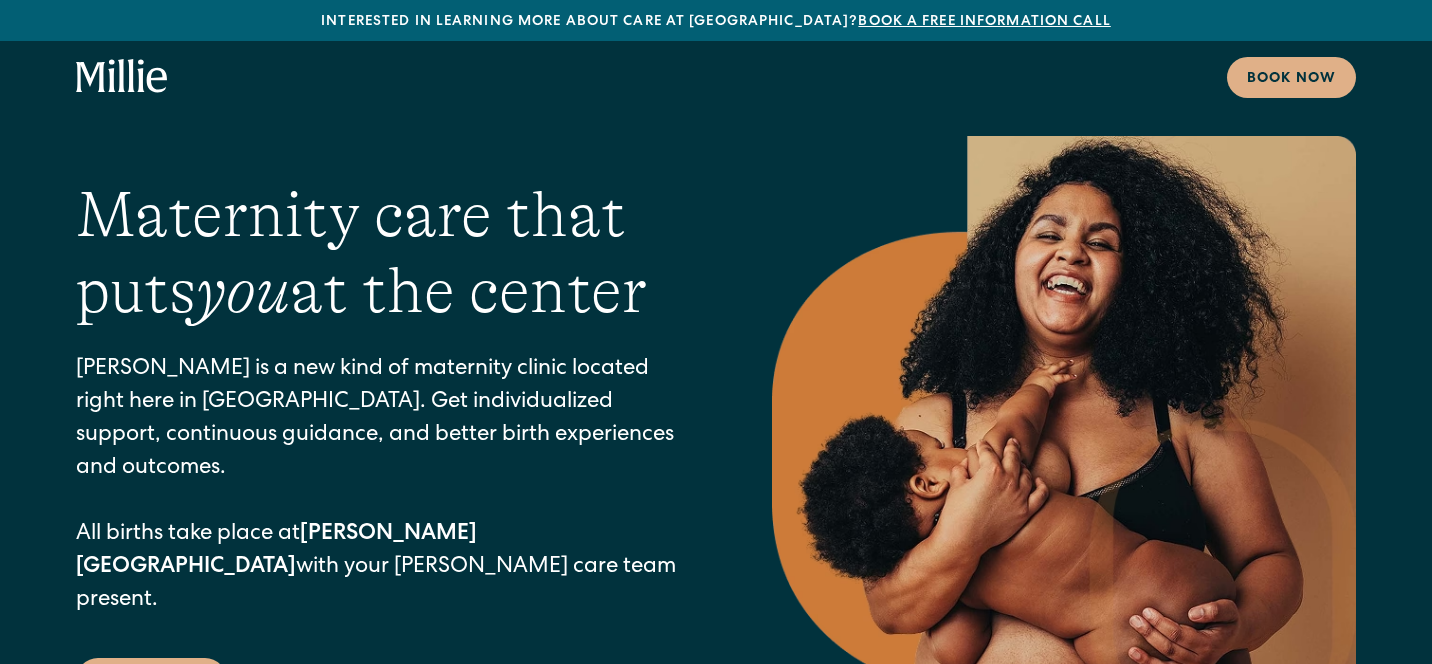 scroll, scrollTop: 0, scrollLeft: 0, axis: both 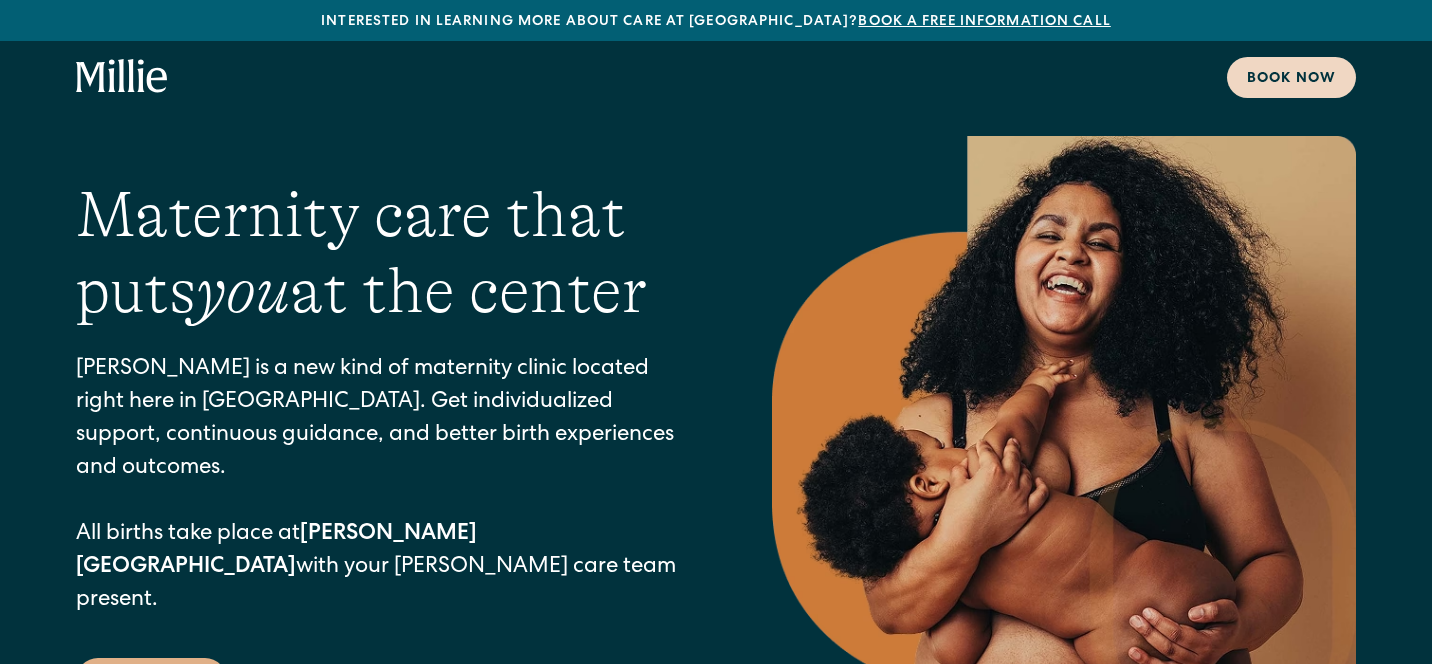 click on "Book now" at bounding box center (1291, 79) 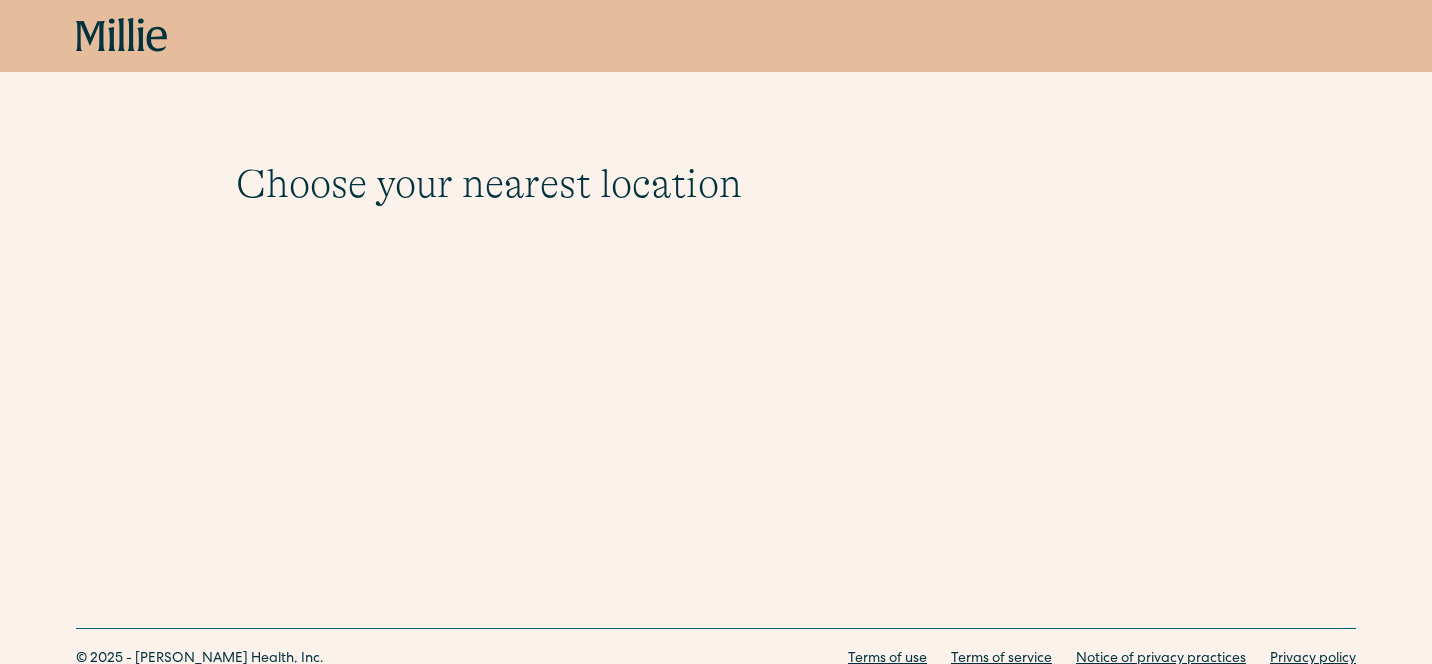 scroll, scrollTop: 0, scrollLeft: 0, axis: both 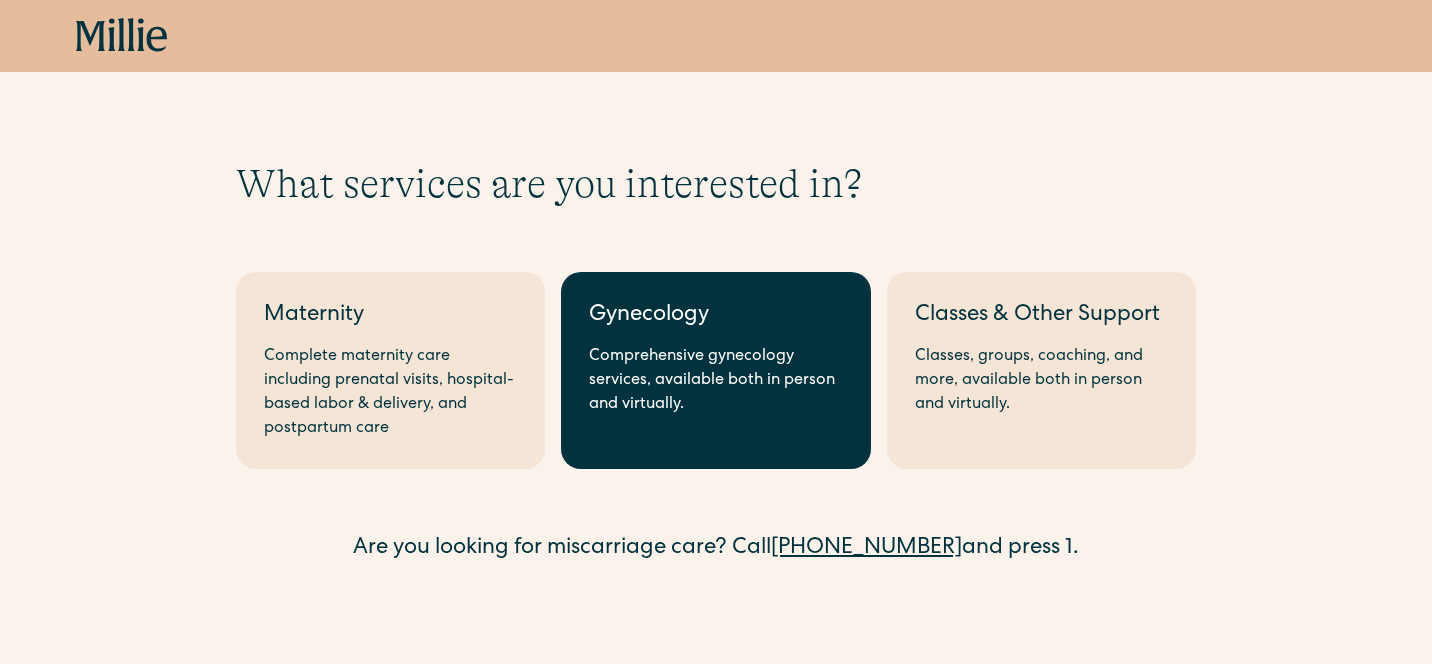 click on "Comprehensive gynecology services, available both in person and virtually." at bounding box center [715, 381] 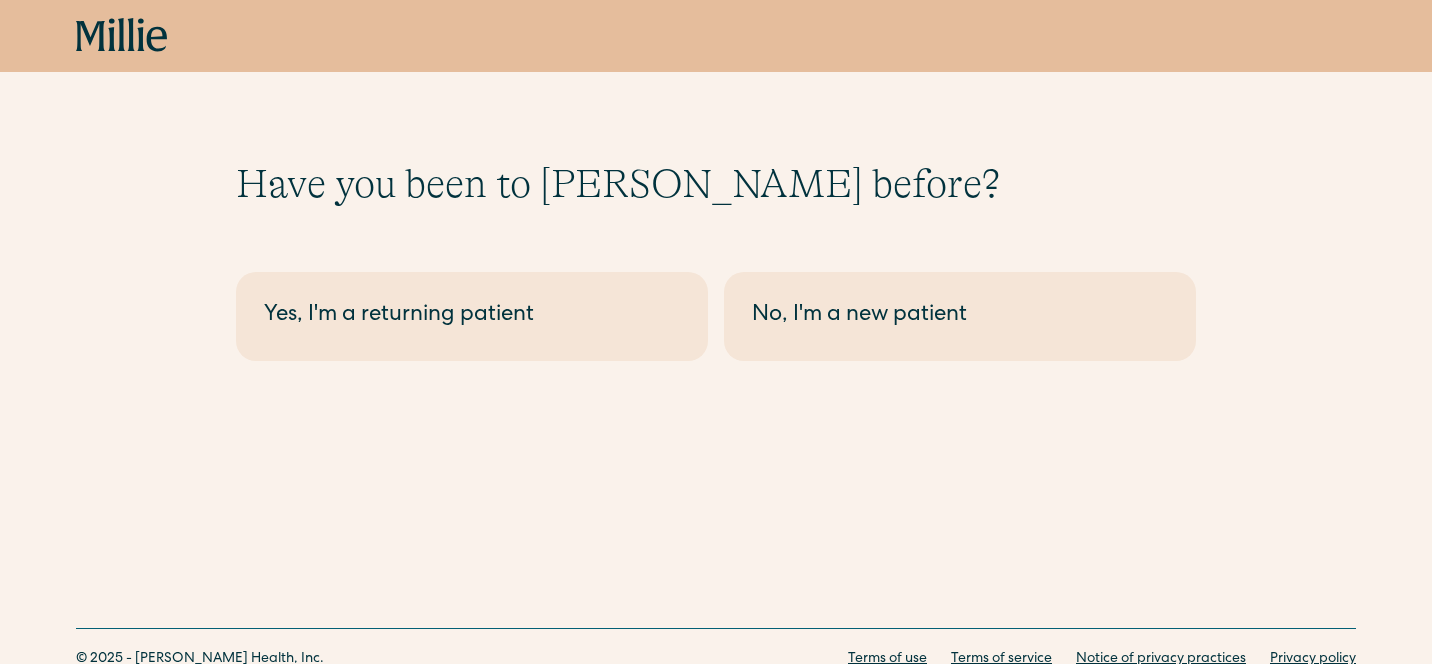 scroll, scrollTop: 0, scrollLeft: 0, axis: both 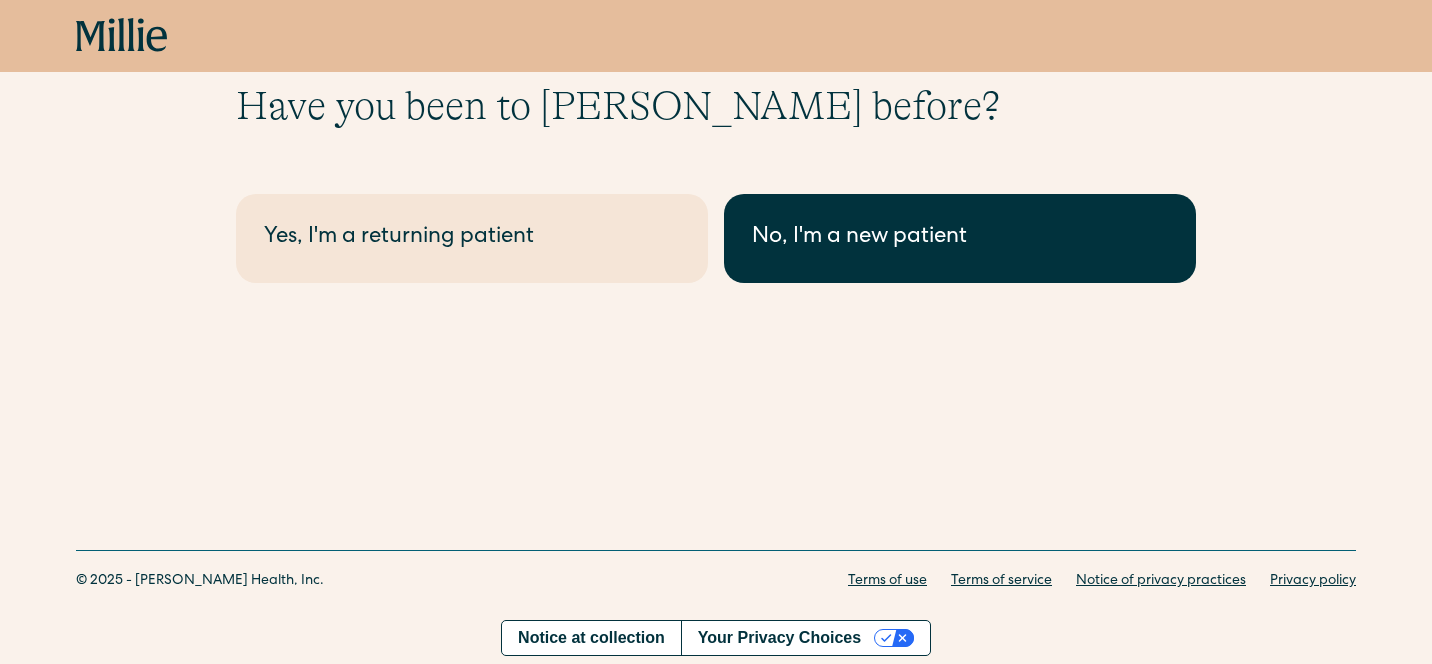 click on "No, I'm a new patient" at bounding box center [960, 238] 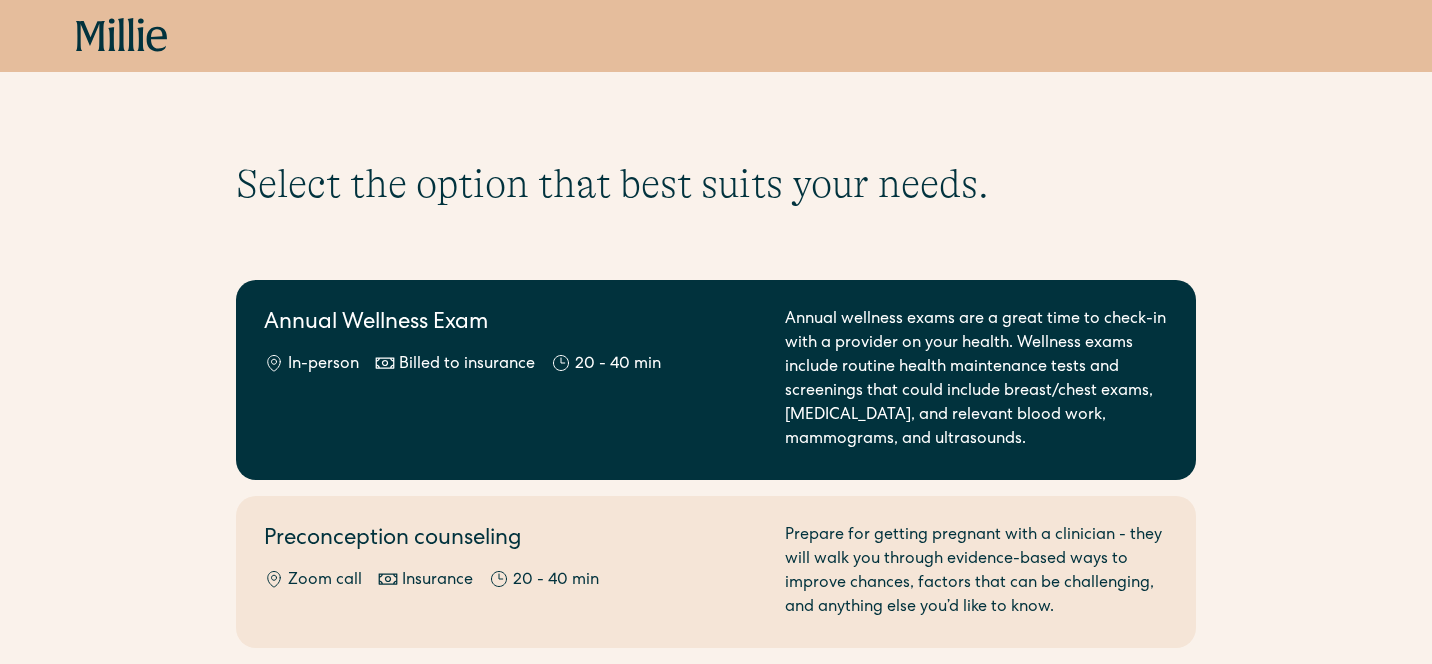 scroll, scrollTop: 0, scrollLeft: 0, axis: both 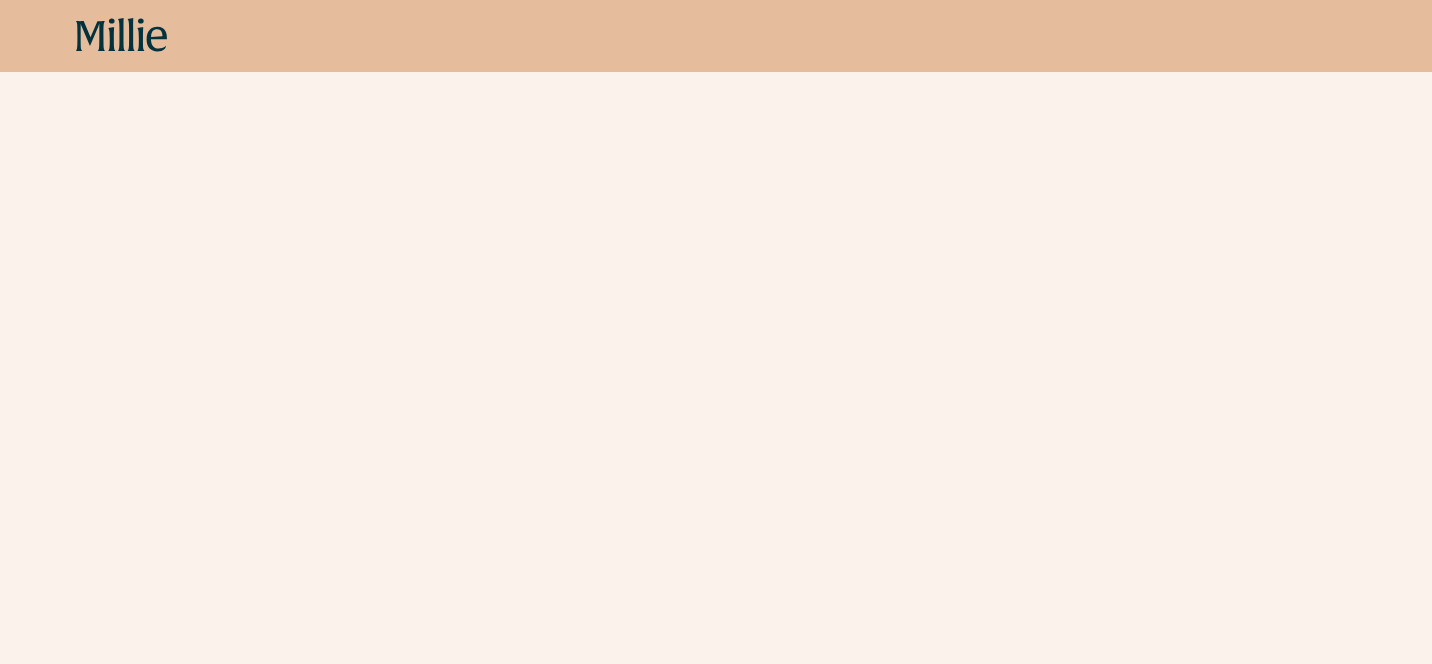 click on "Schedule your appointment This below only shows on maternity + location Maternity care will take place at the at [PERSON_NAME][GEOGRAPHIC_DATA] and you'll deliver with us at [PERSON_NAME][GEOGRAPHIC_DATA]. Please review our  clinical eligibility guidelines  prior to booking. Maternity care will take place at the at [PERSON_NAME][GEOGRAPHIC_DATA] and you'll deliver with us at [GEOGRAPHIC_DATA]. Please review our  clinical eligibility guidelines  prior to booking. If there are no available times or times that work for you, feel free to email us at  [EMAIL_ADDRESS][DOMAIN_NAME] Berkeley - New Patient 																																	 Berkeley - Returning Patient 																																	 [GEOGRAPHIC_DATA] - New Patient 																																	 [GEOGRAPHIC_DATA] - Returning Patient" at bounding box center [716, 980] 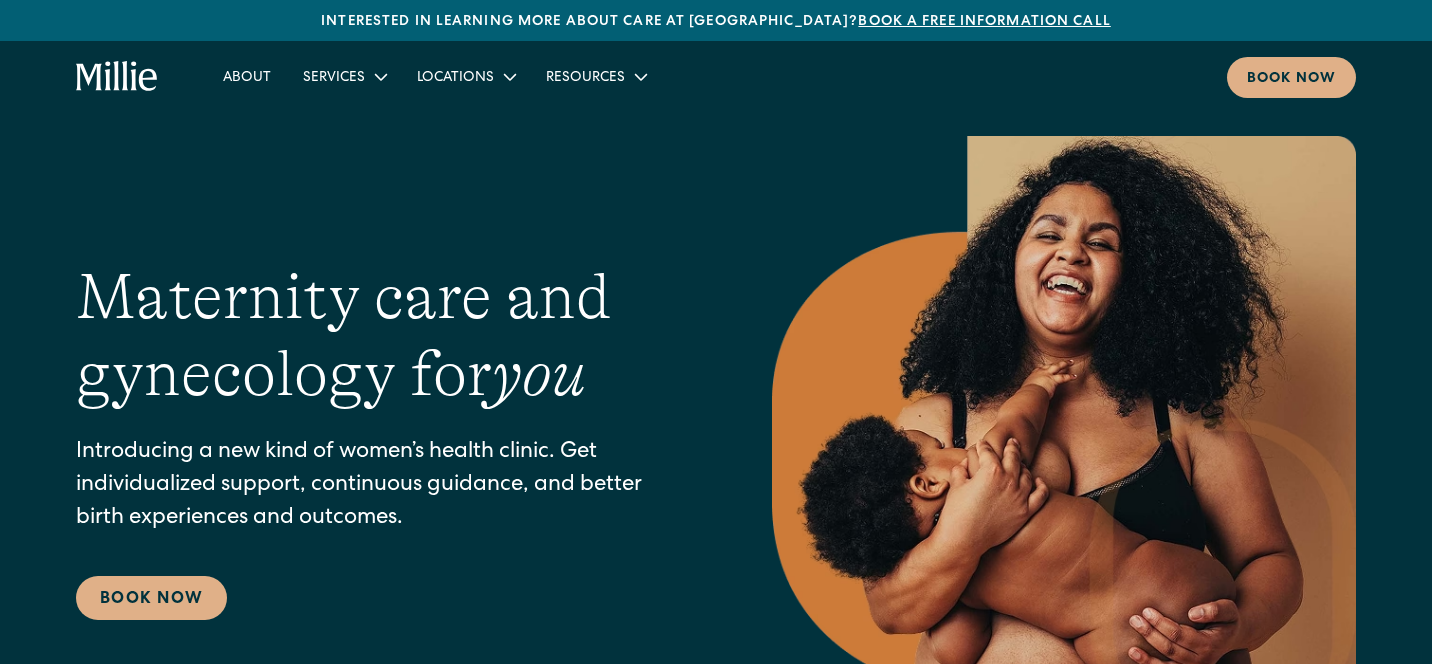 scroll, scrollTop: 0, scrollLeft: 0, axis: both 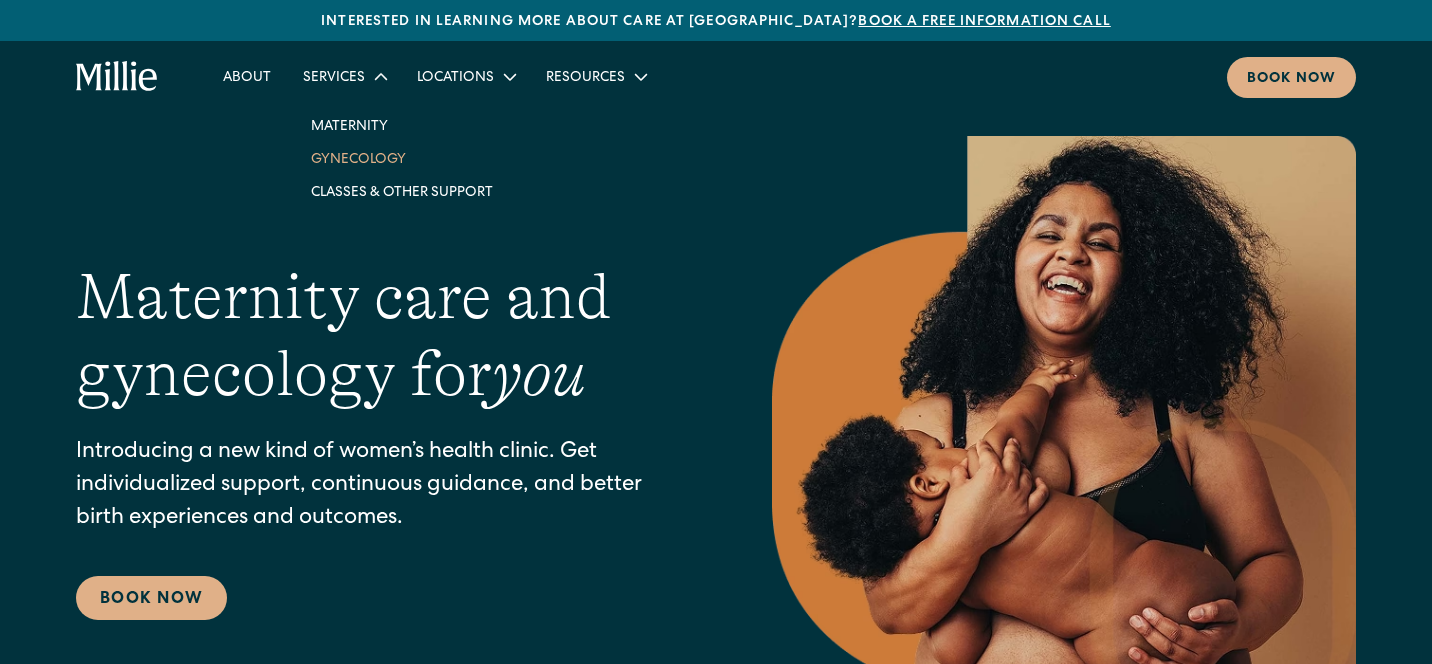 click on "Gynecology" at bounding box center (402, 158) 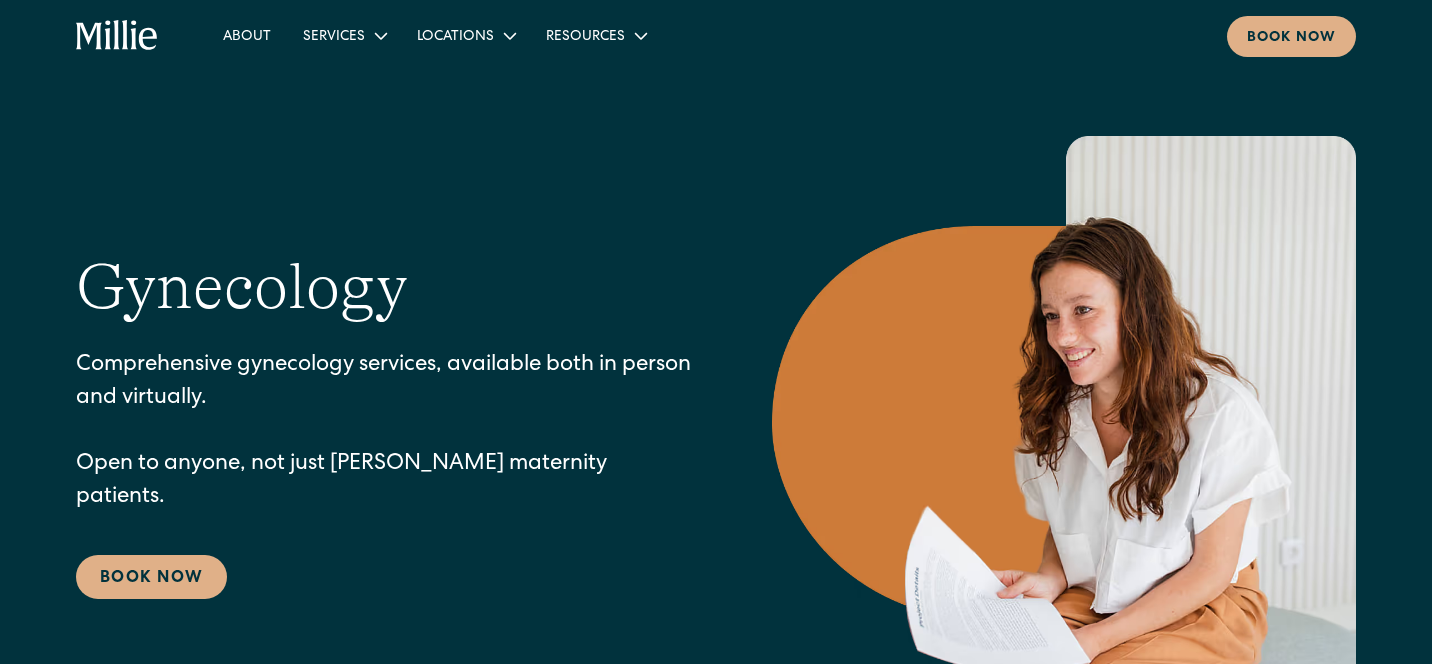 scroll, scrollTop: 0, scrollLeft: 0, axis: both 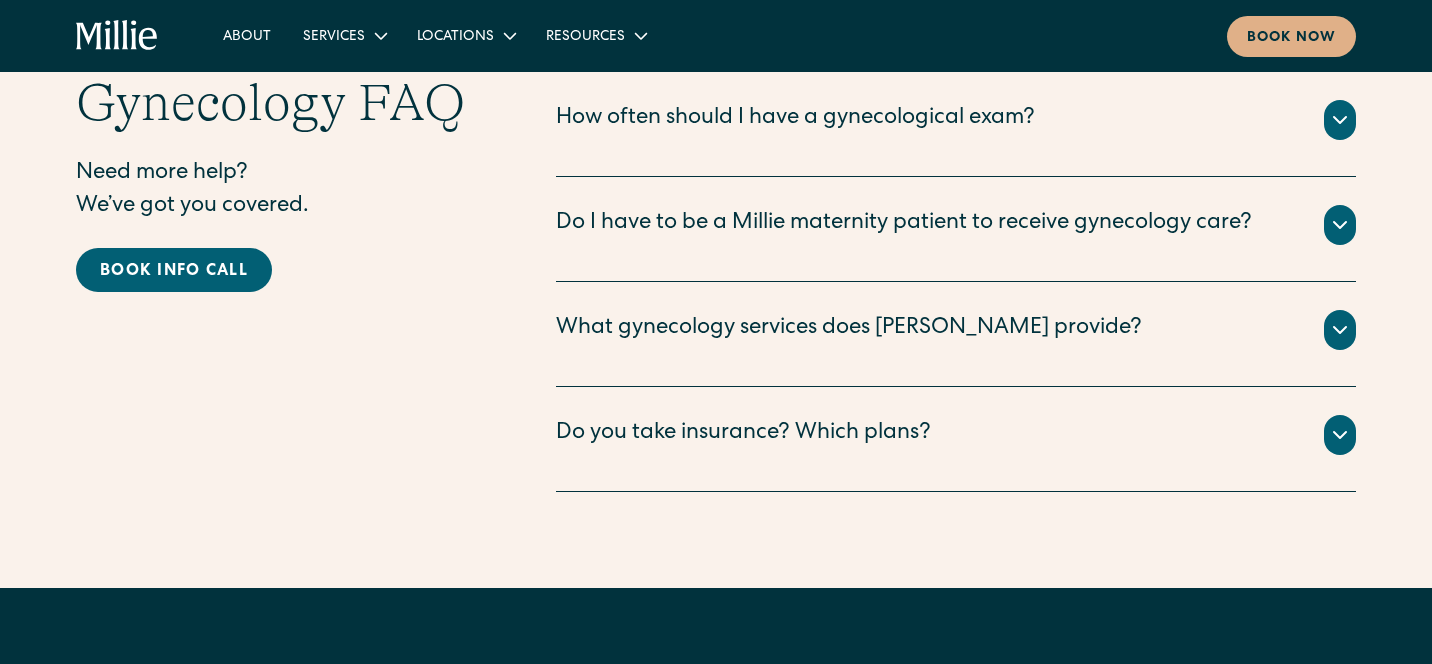 click on "What gynecology services does Millie provide?" at bounding box center (849, 329) 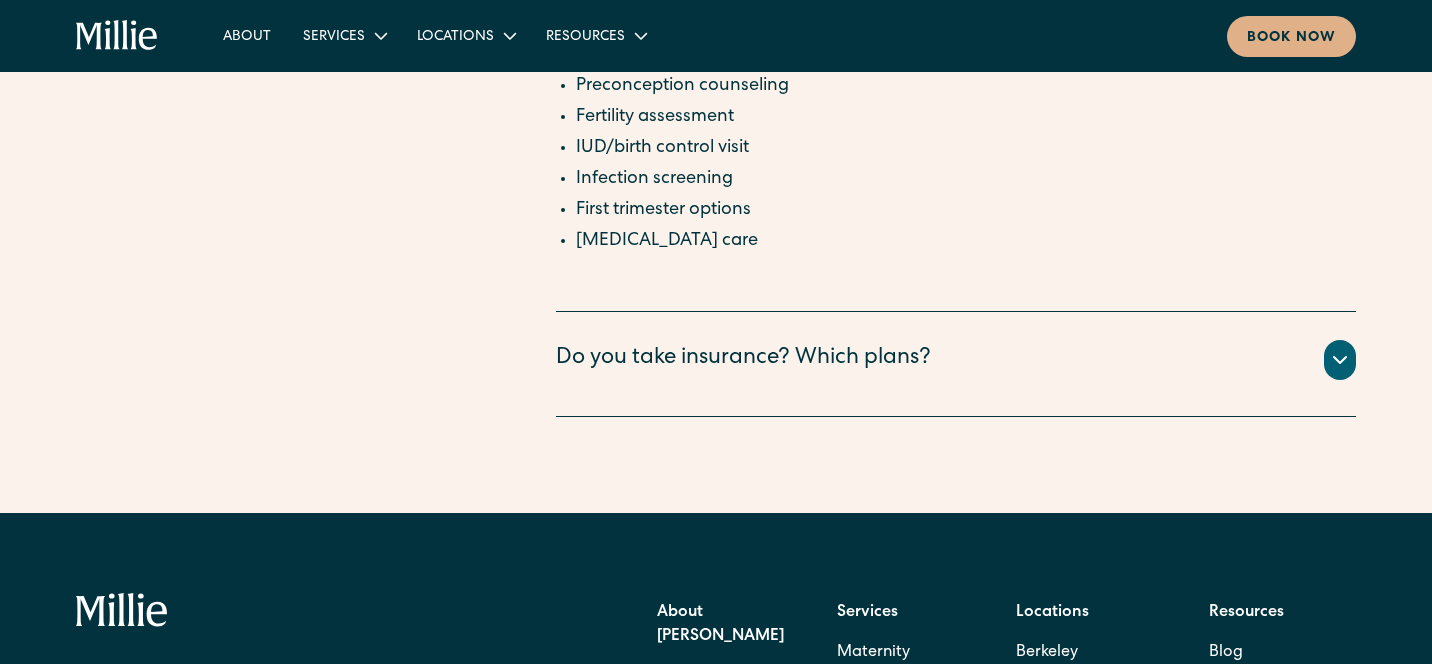scroll, scrollTop: 4194, scrollLeft: 0, axis: vertical 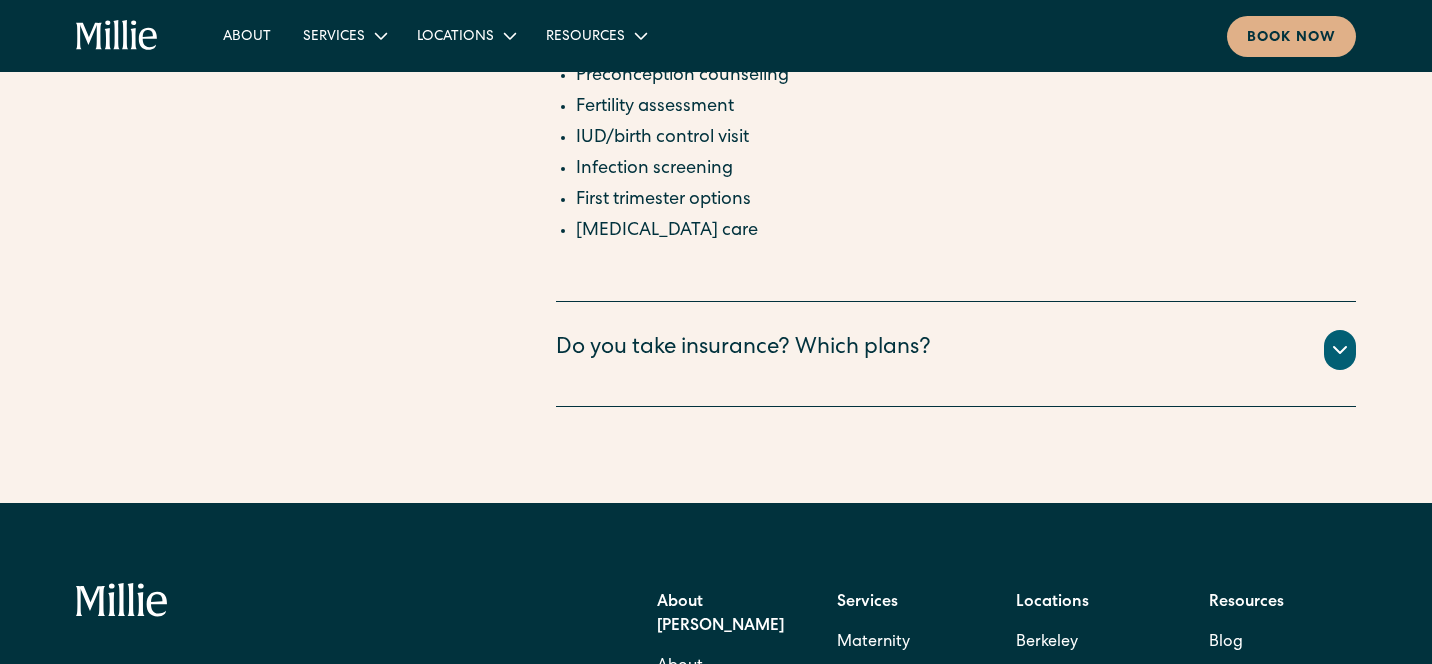 click on "Do you take insurance? Which plans?" at bounding box center [743, 349] 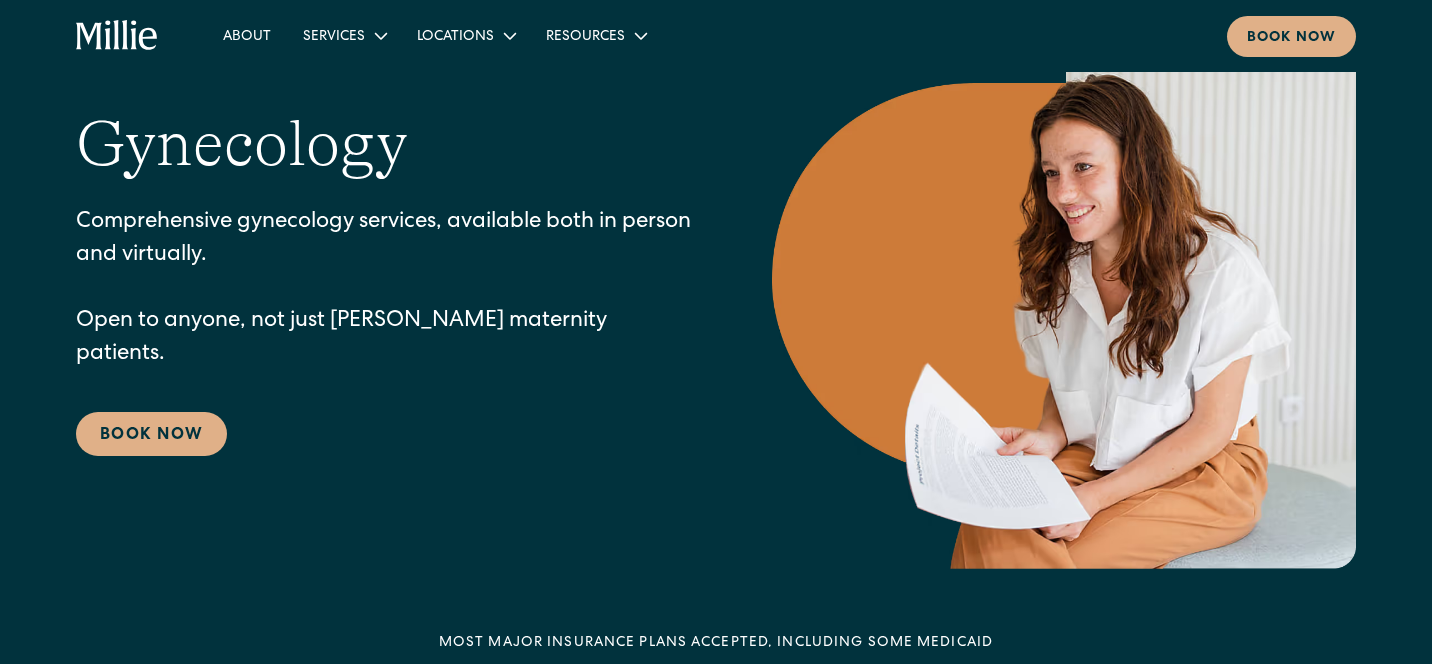 scroll, scrollTop: 0, scrollLeft: 0, axis: both 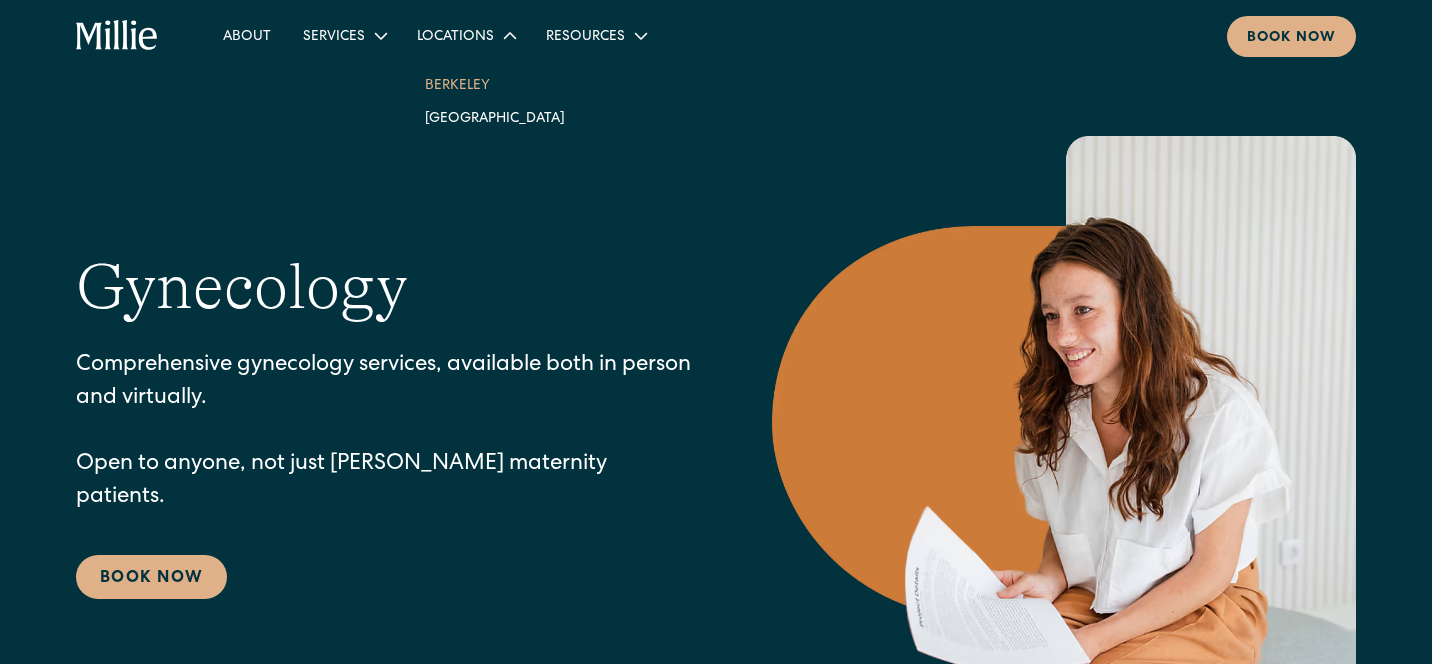 click on "Berkeley" at bounding box center [495, 84] 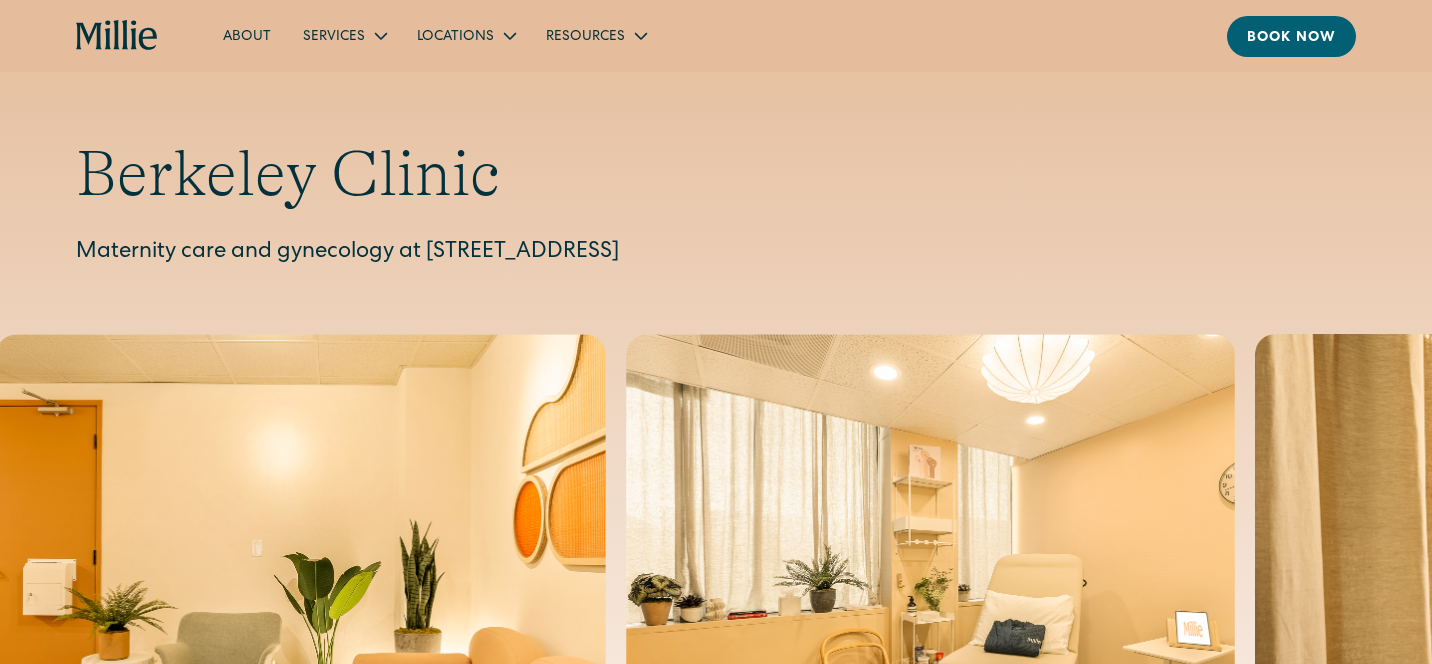 scroll, scrollTop: 0, scrollLeft: 0, axis: both 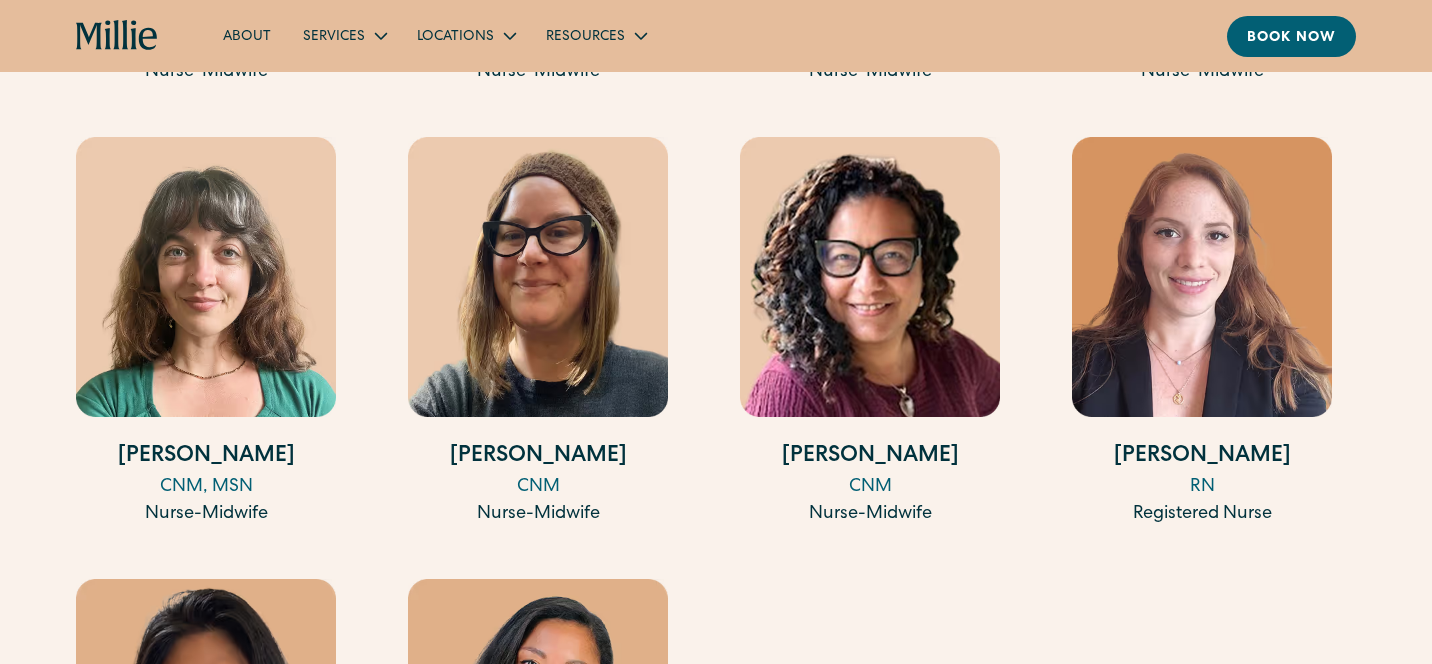 click at bounding box center (870, 277) 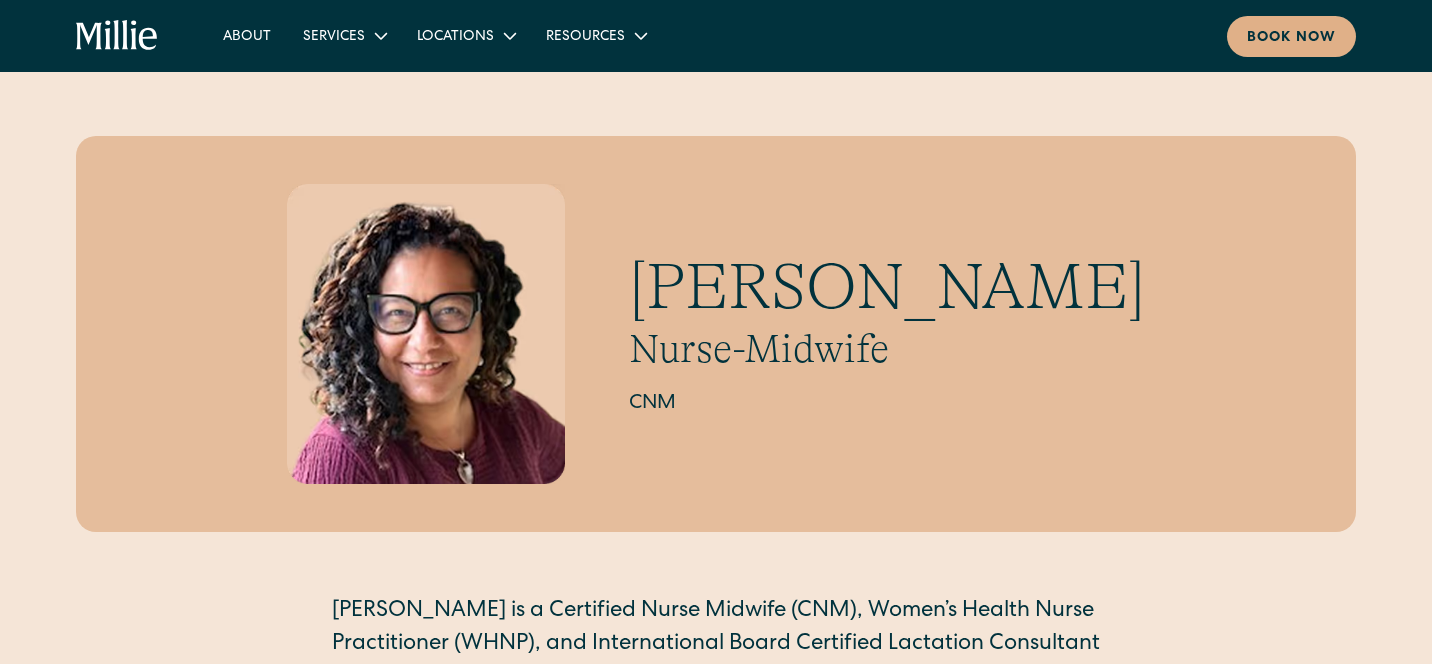 scroll, scrollTop: 0, scrollLeft: 0, axis: both 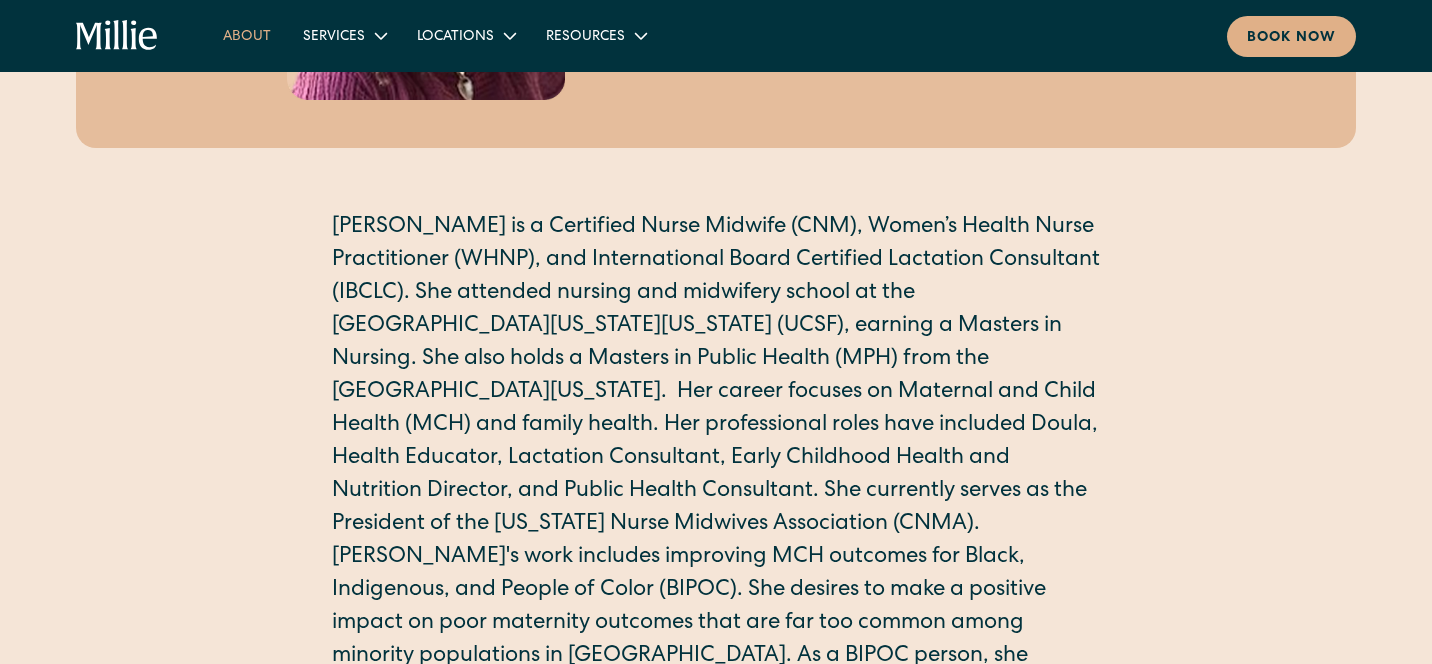 click on "About" at bounding box center [247, 35] 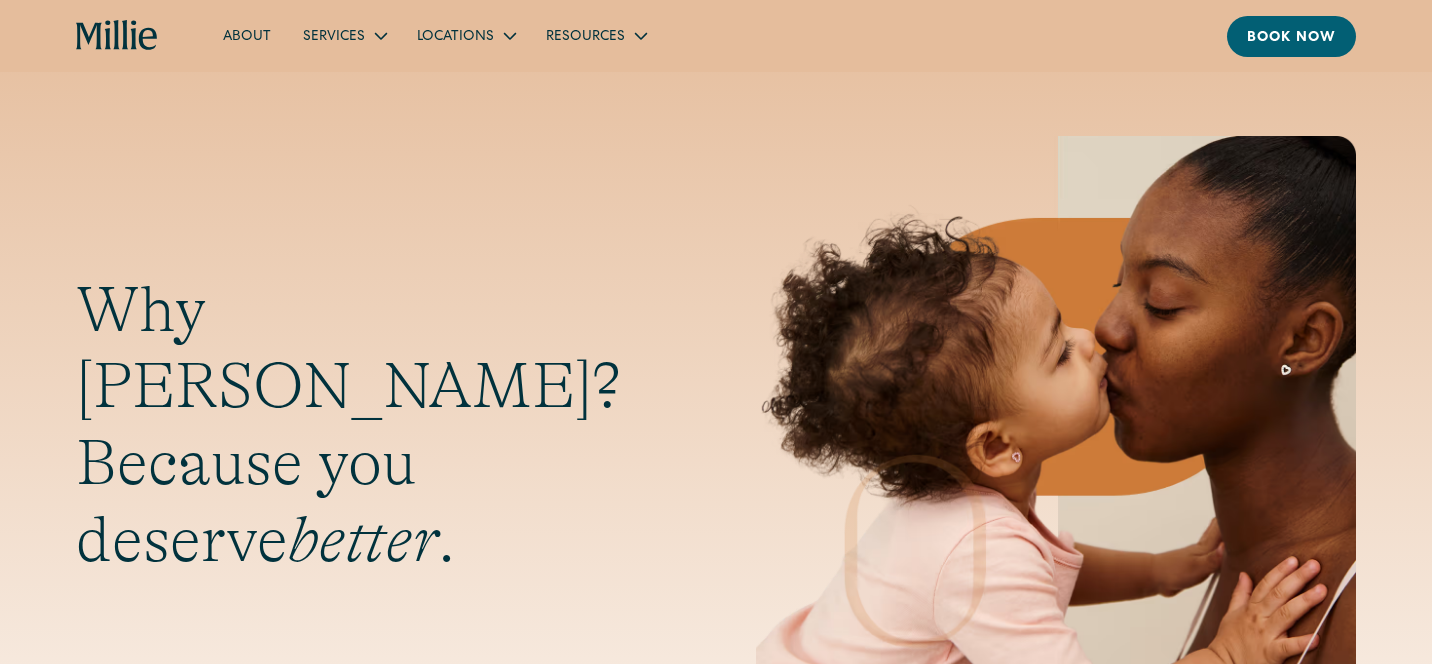 scroll, scrollTop: 0, scrollLeft: 0, axis: both 